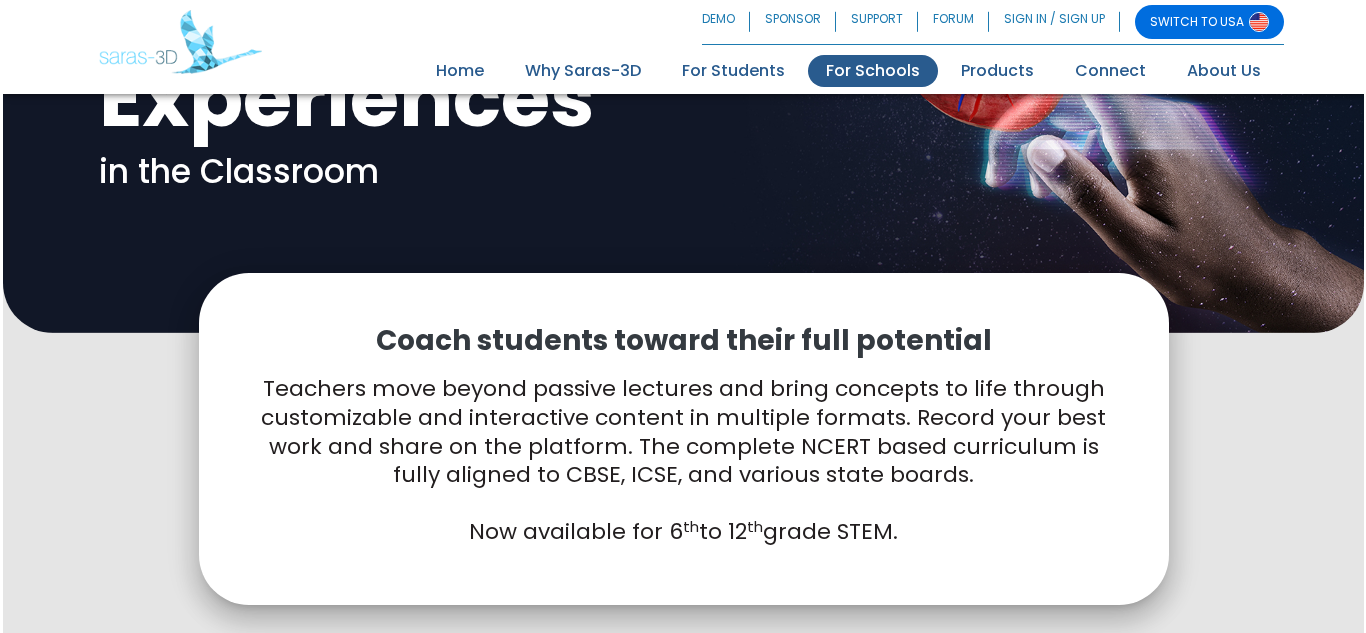 scroll, scrollTop: 301, scrollLeft: 0, axis: vertical 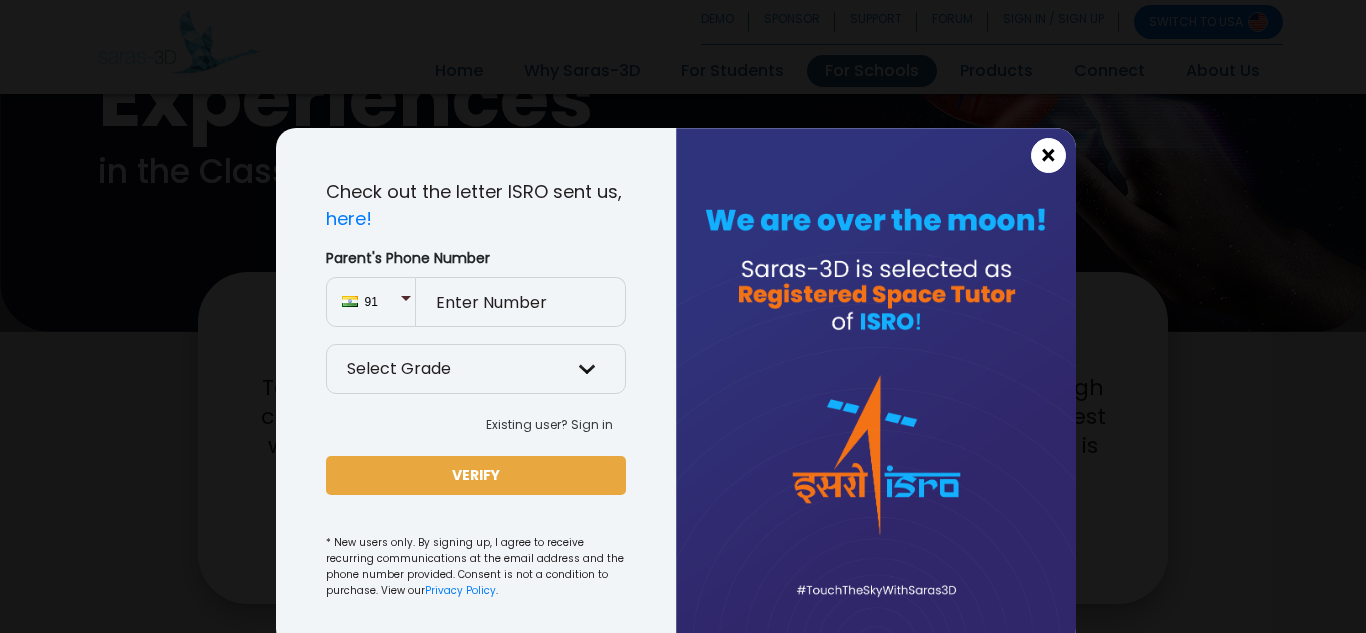 click on "×" at bounding box center (1048, 156) 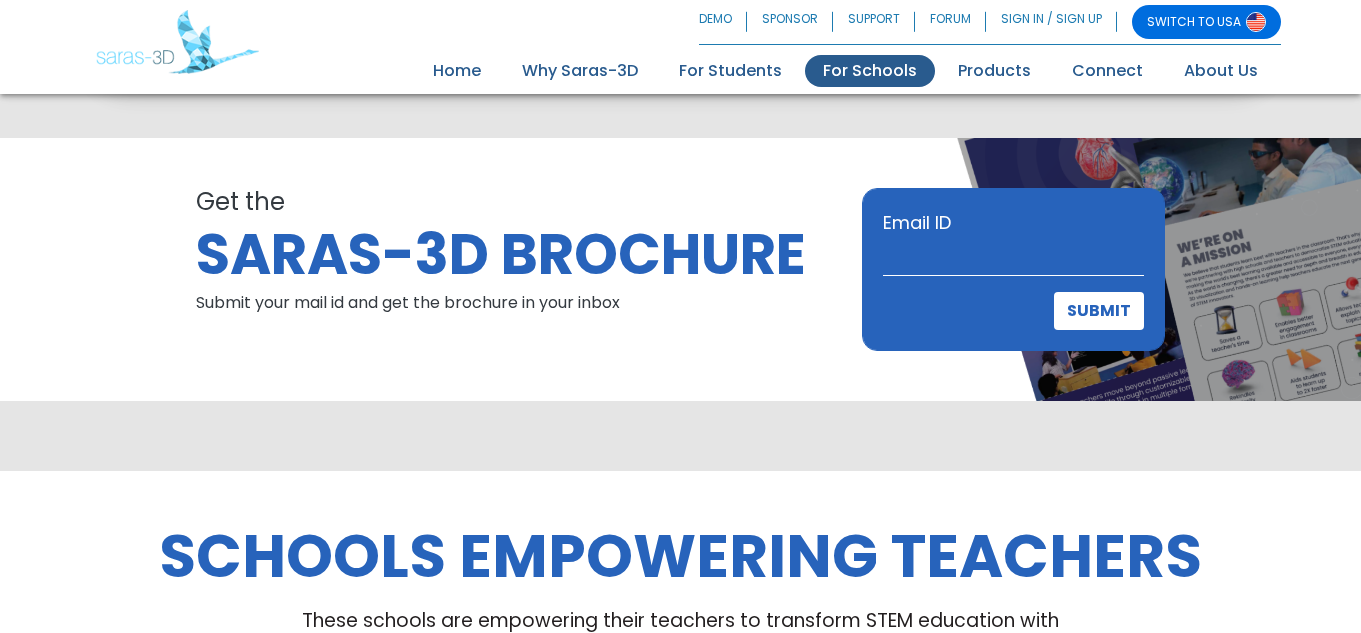 scroll, scrollTop: 2877, scrollLeft: 0, axis: vertical 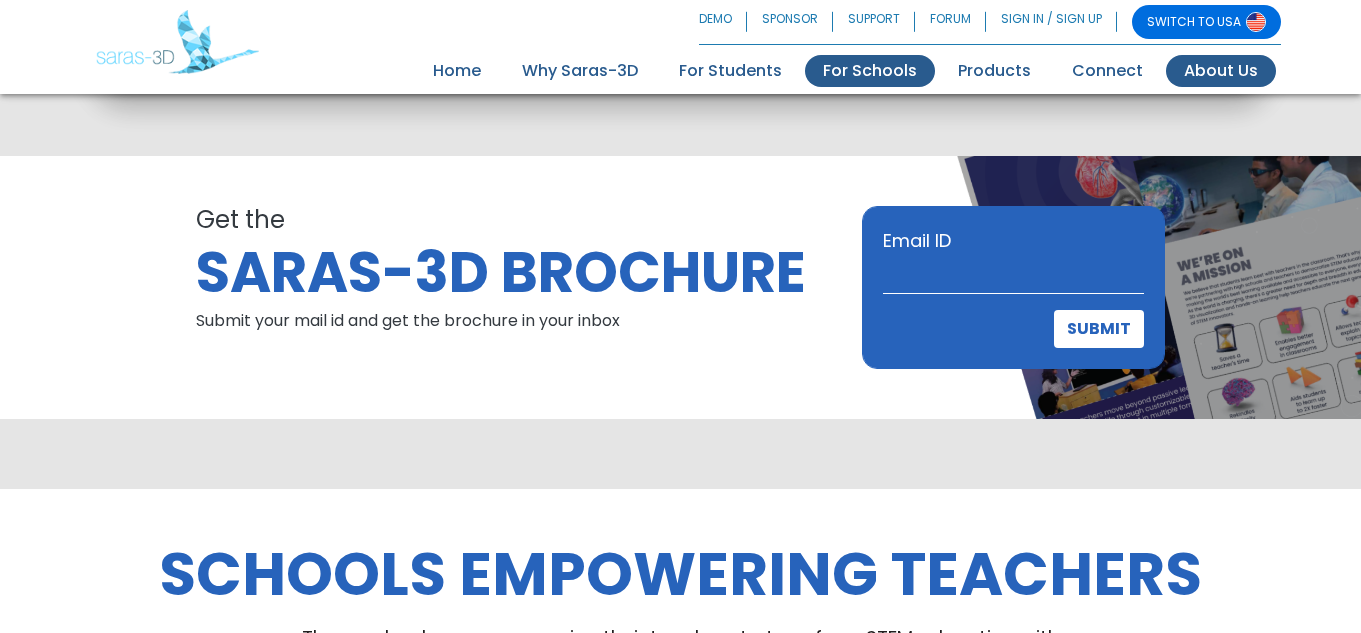 click on "About Us" at bounding box center (1221, 71) 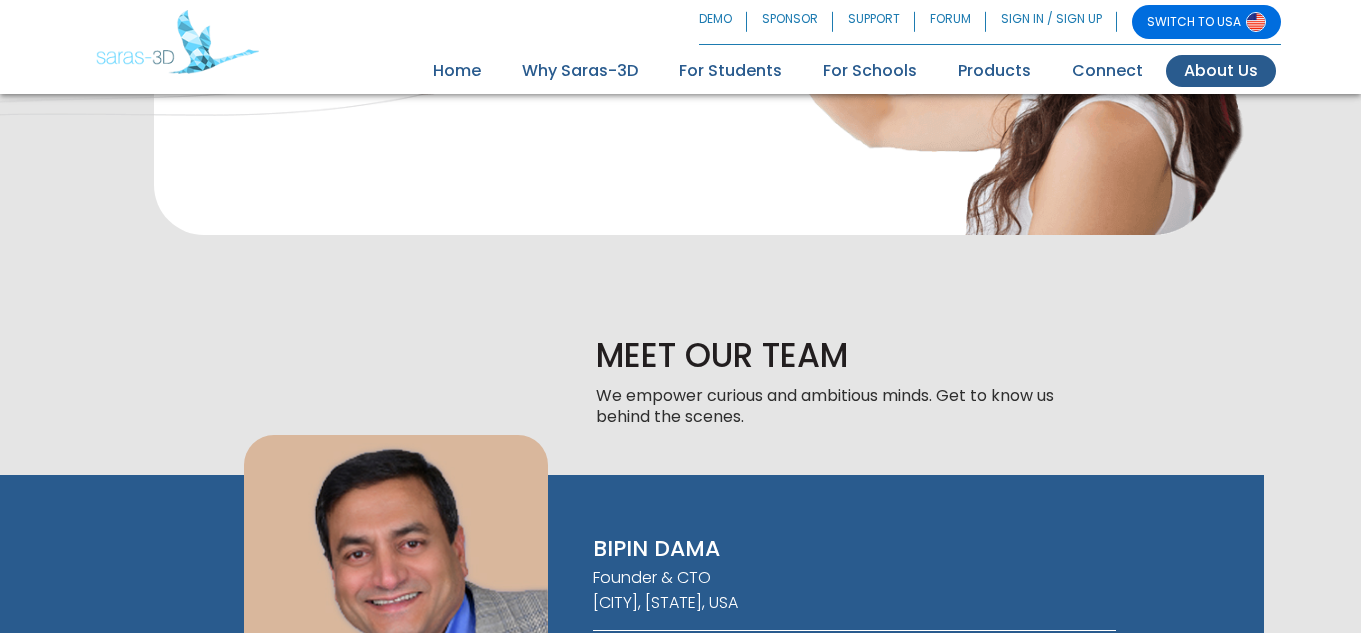 scroll, scrollTop: 721, scrollLeft: 0, axis: vertical 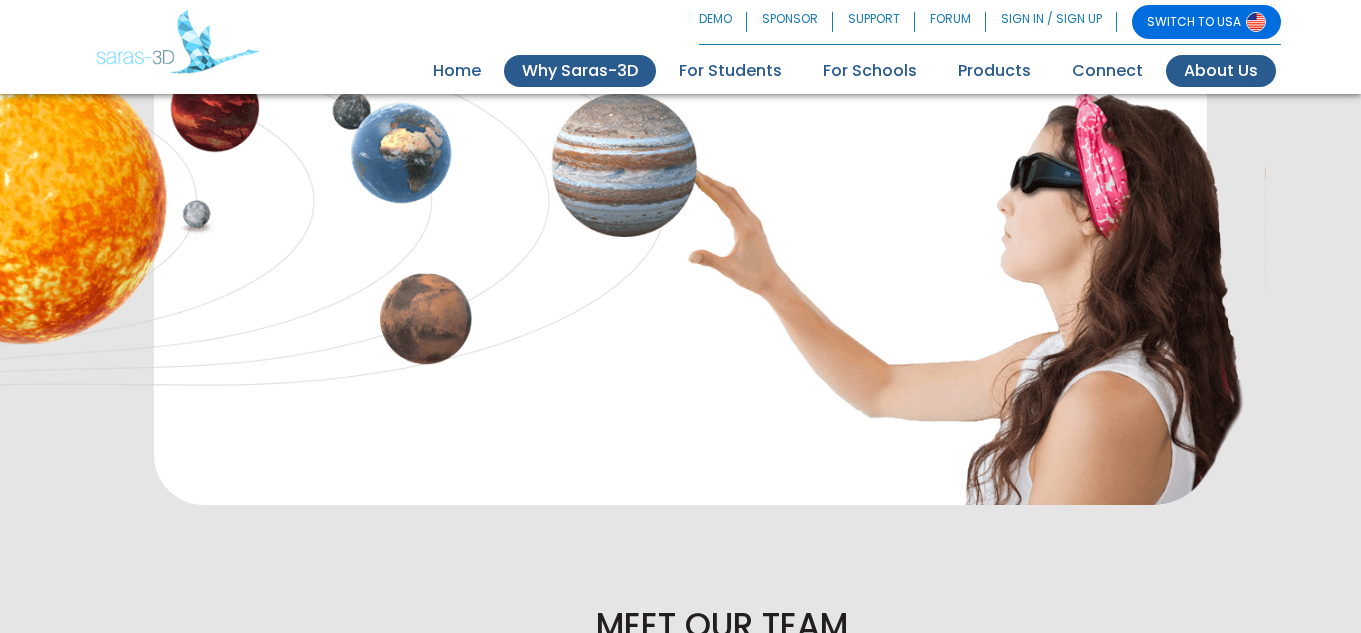 click on "Why Saras-3D" at bounding box center (580, 71) 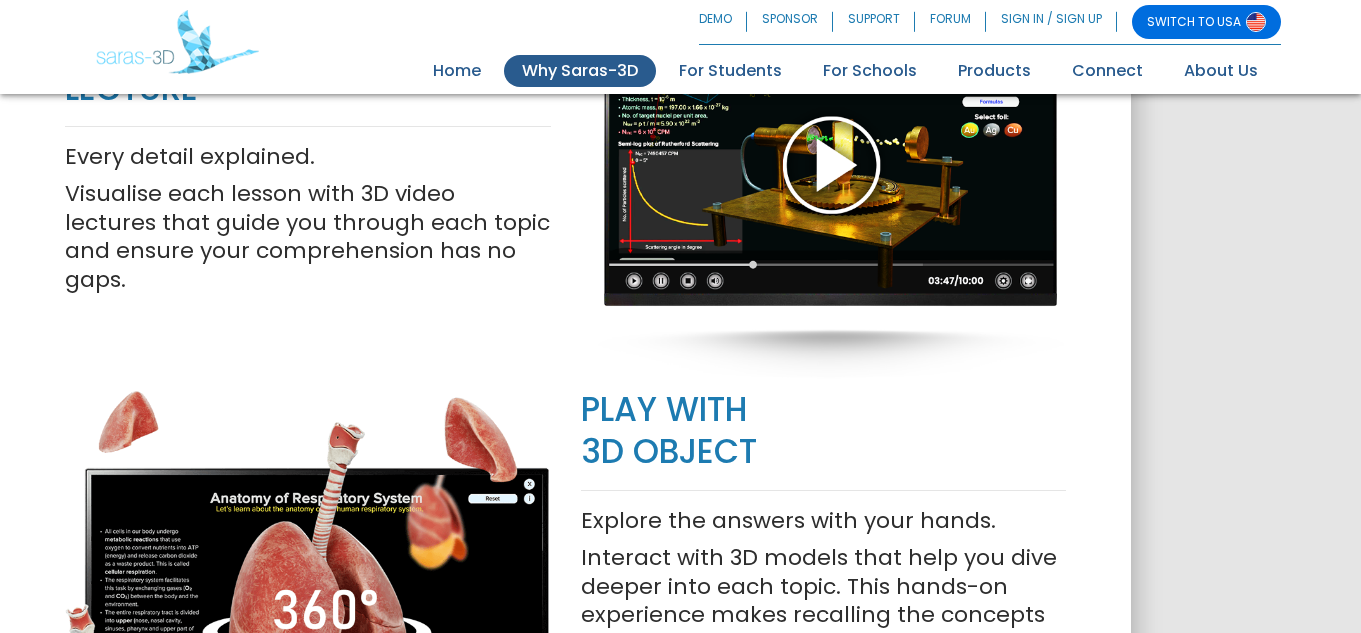 scroll, scrollTop: 1659, scrollLeft: 0, axis: vertical 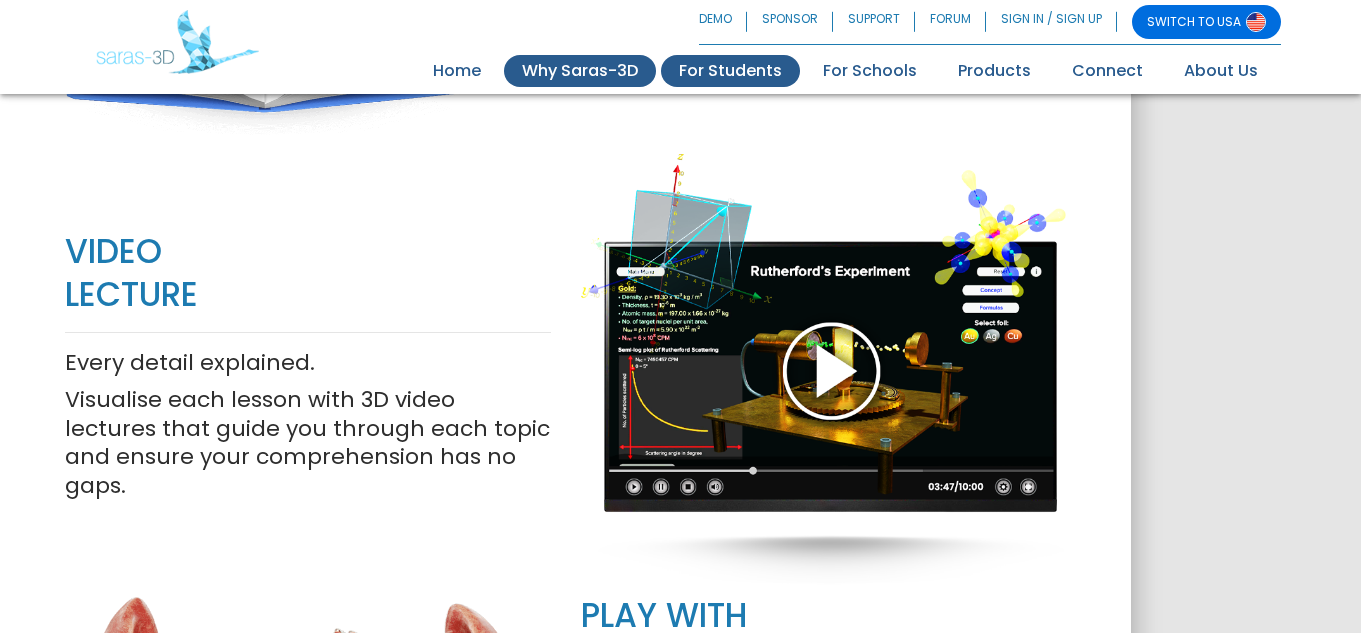 click on "For Students" at bounding box center [730, 71] 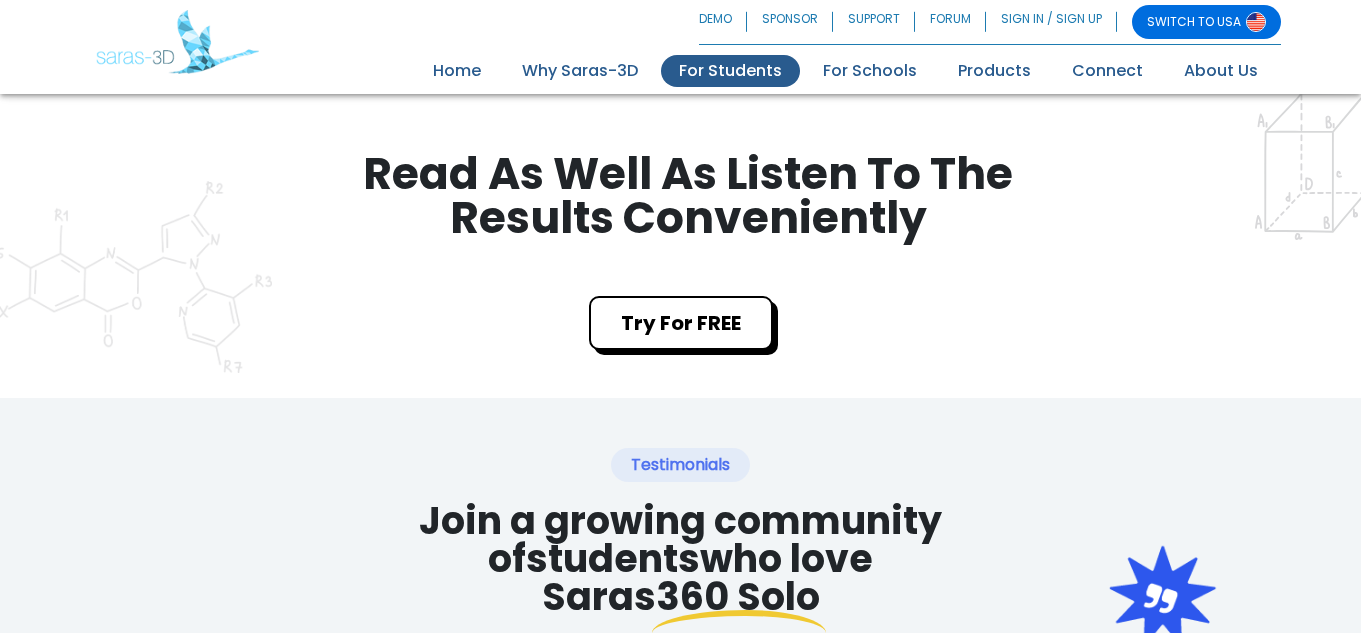 scroll, scrollTop: 2000, scrollLeft: 0, axis: vertical 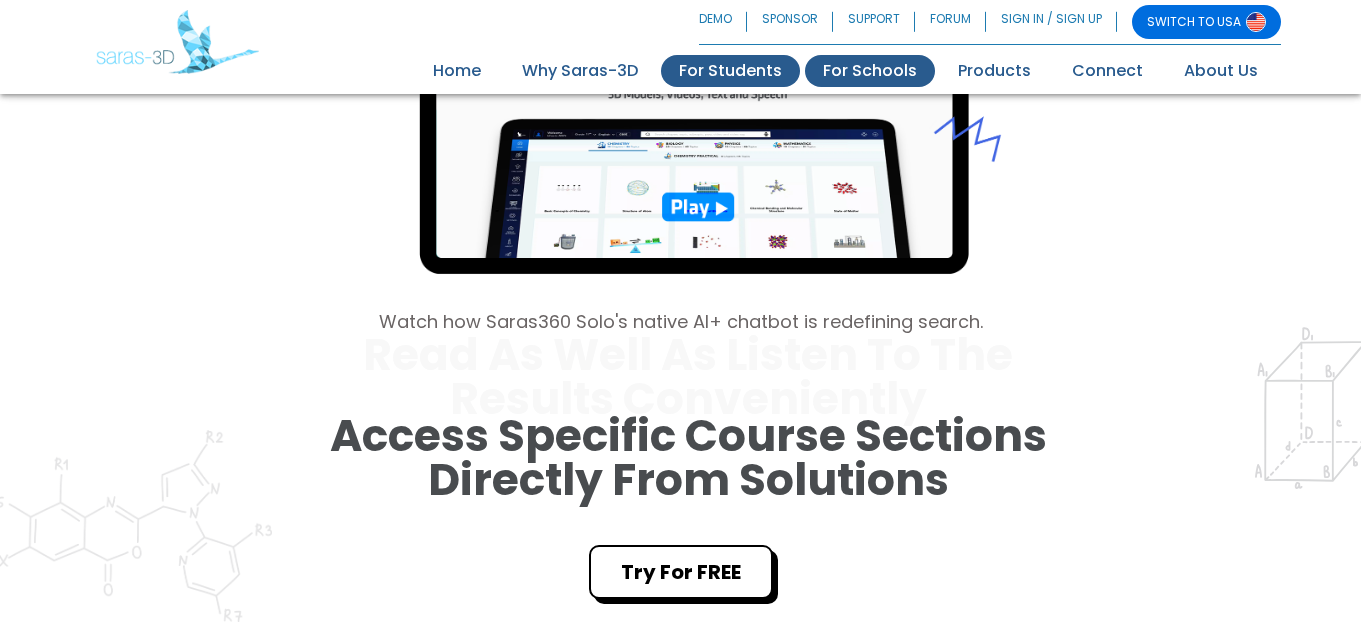 click on "For Schools" at bounding box center (870, 71) 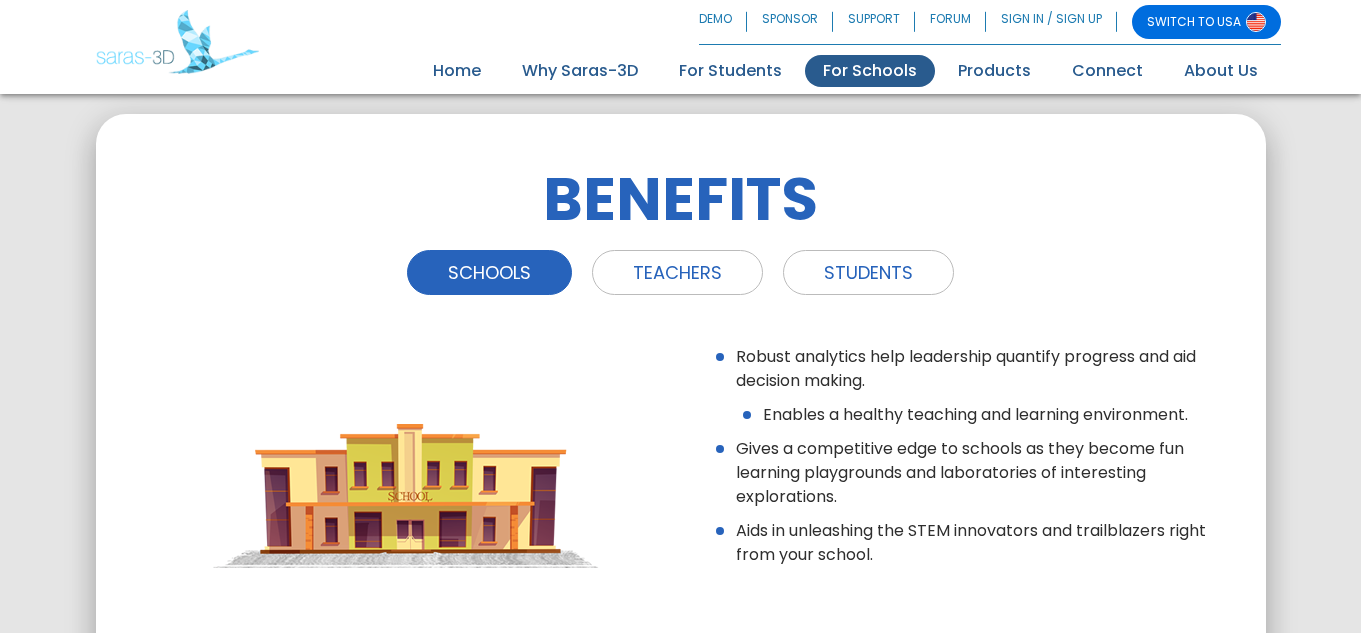 scroll, scrollTop: 2400, scrollLeft: 0, axis: vertical 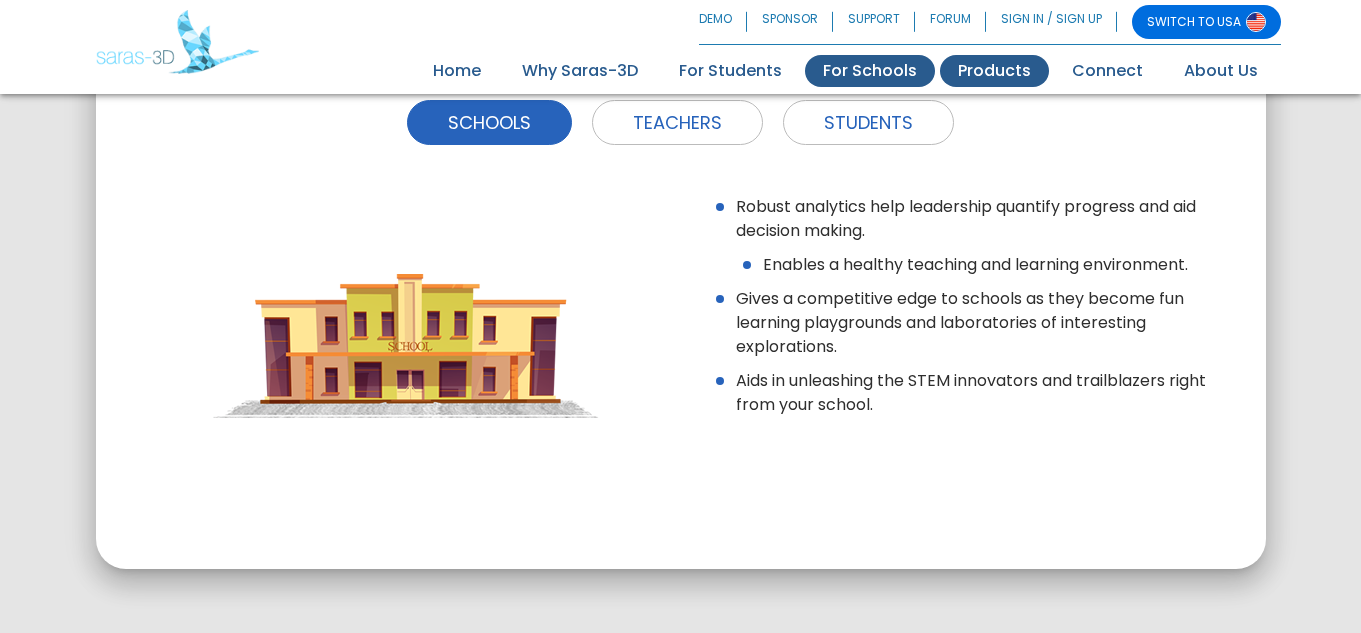 click on "Products" at bounding box center (994, 71) 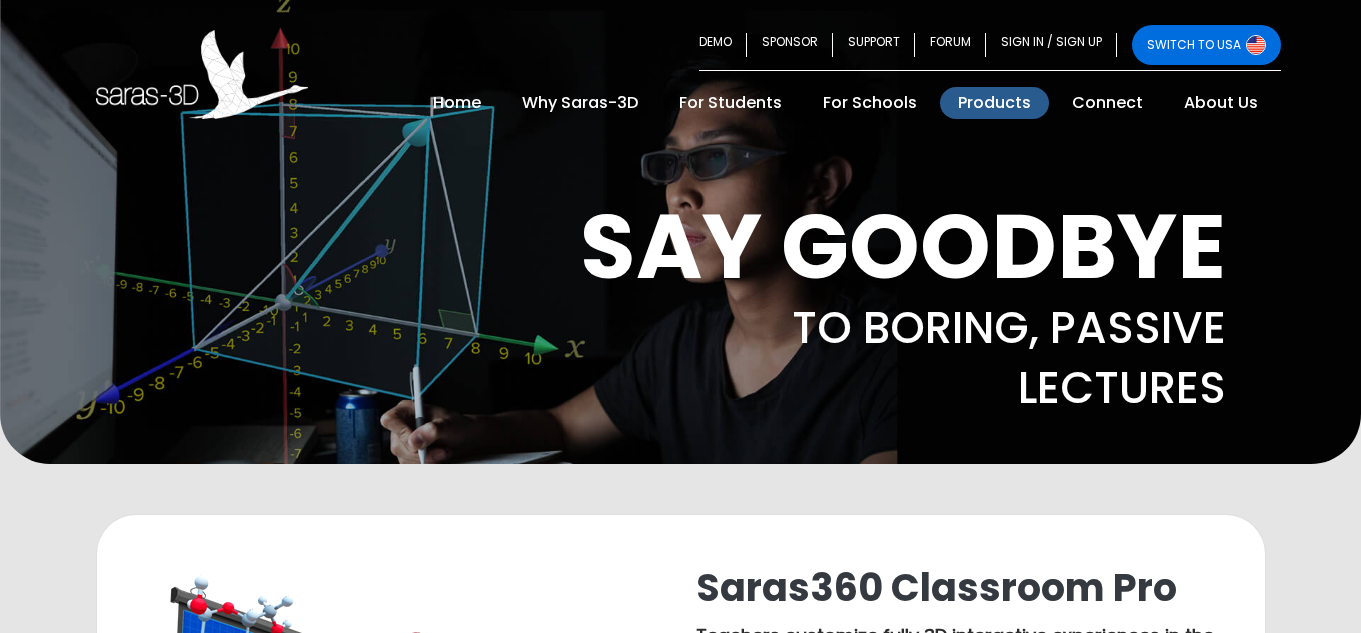 scroll, scrollTop: 0, scrollLeft: 0, axis: both 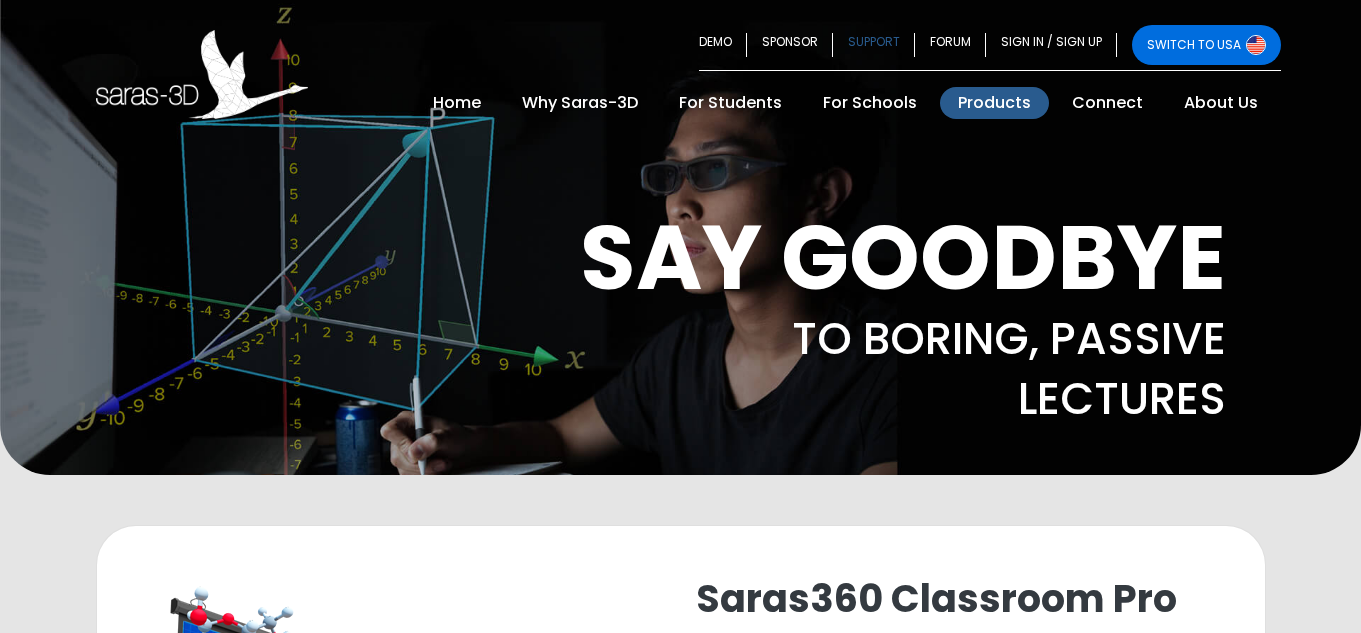 click on "SUPPORT" at bounding box center (874, 45) 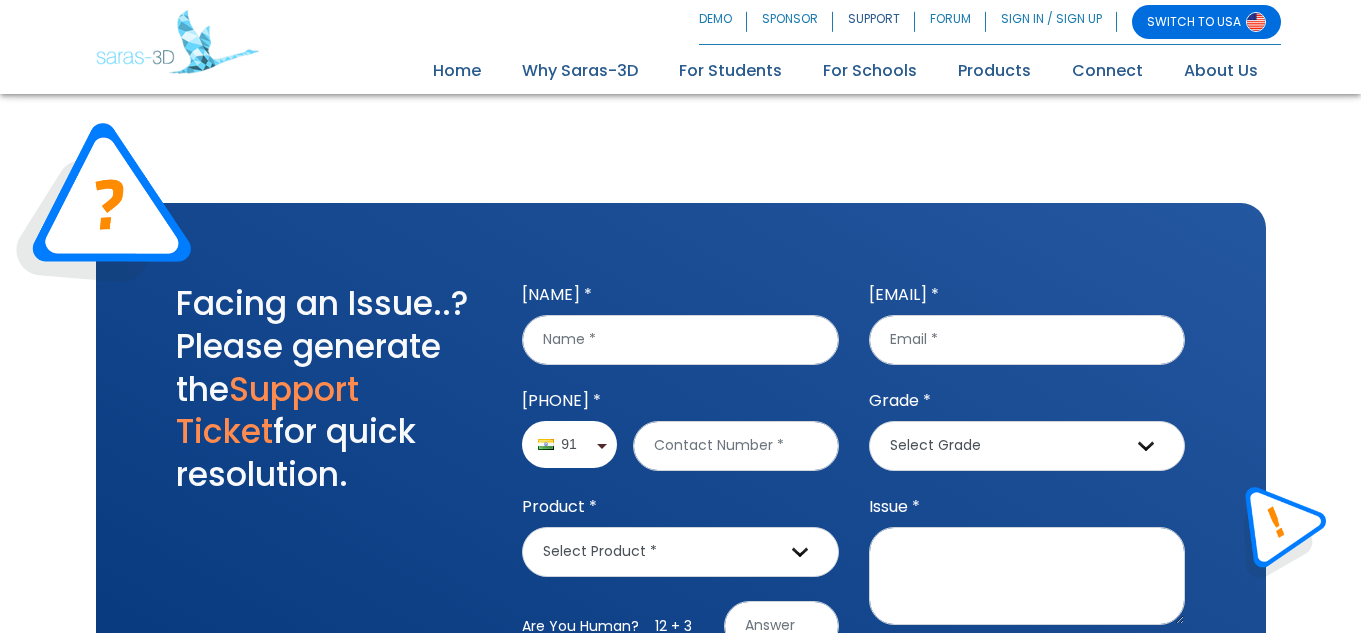 scroll, scrollTop: 1801, scrollLeft: 0, axis: vertical 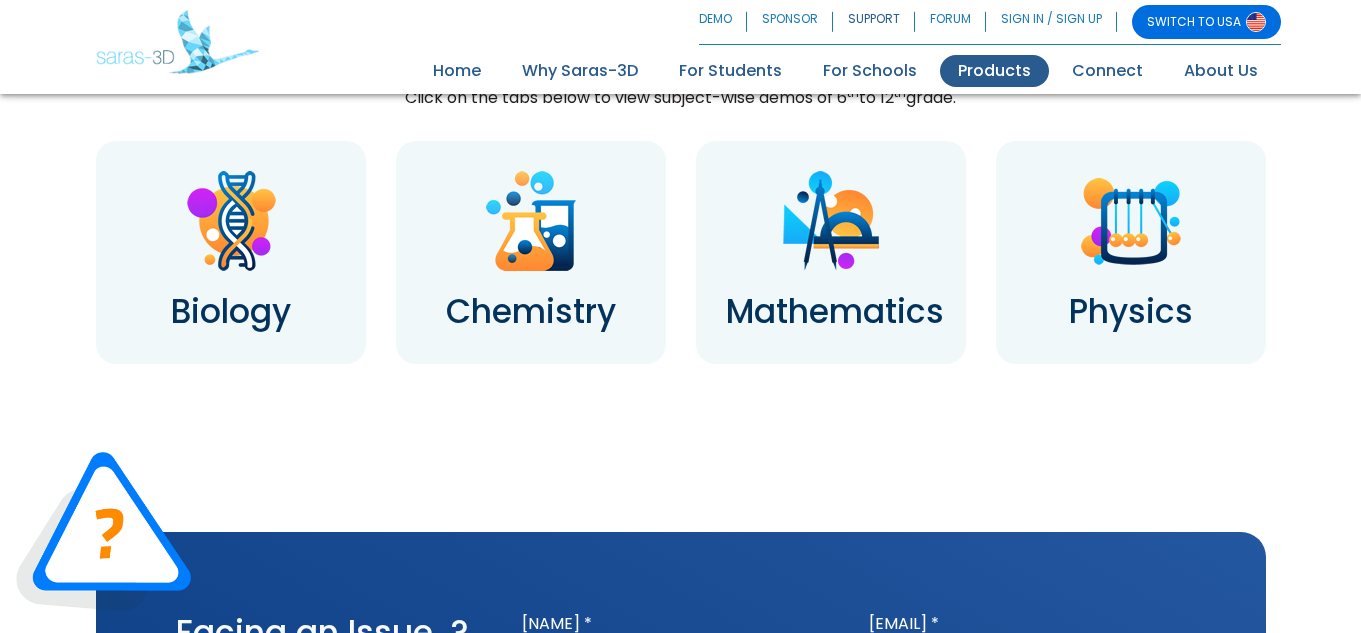 click on "Products" at bounding box center [994, 71] 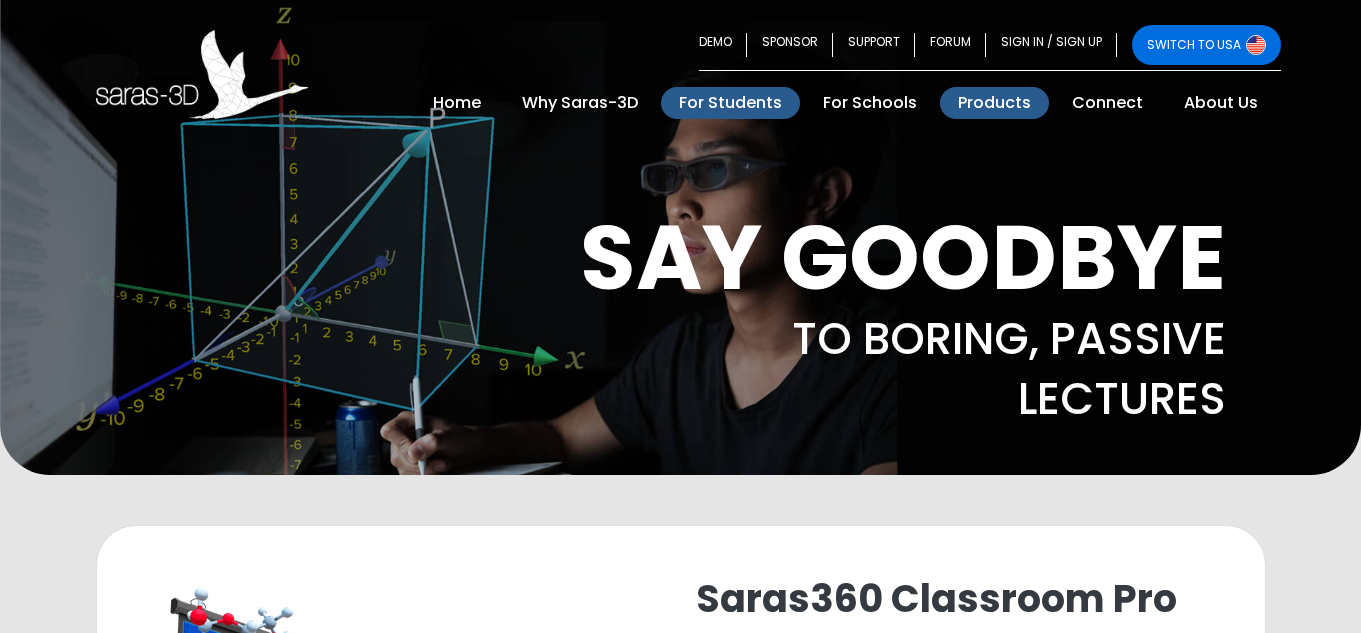 scroll, scrollTop: 0, scrollLeft: 0, axis: both 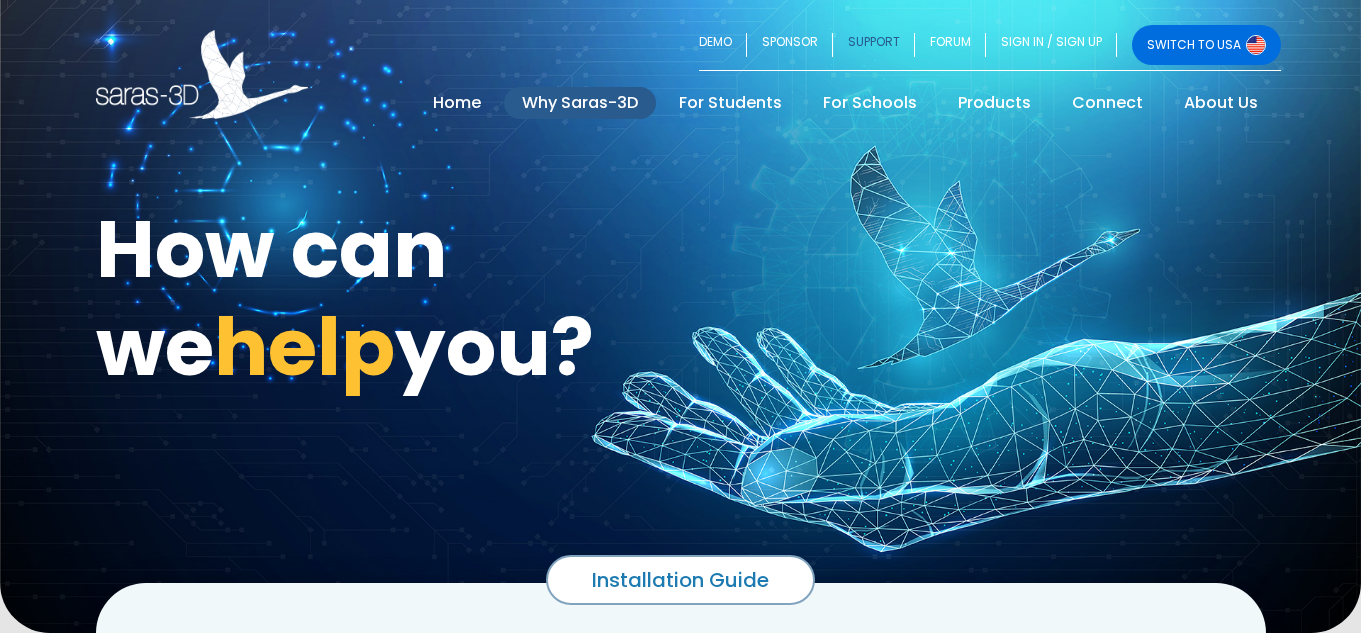 click on "Why Saras-3D" at bounding box center [580, 103] 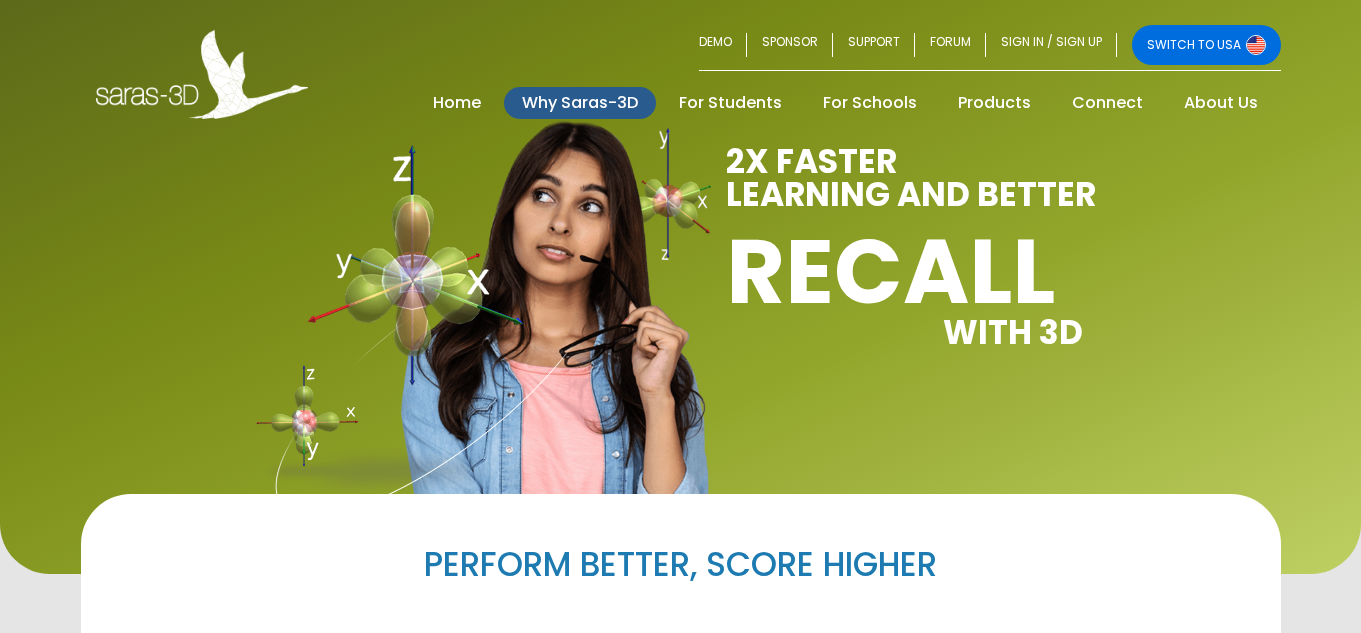 scroll, scrollTop: 0, scrollLeft: 0, axis: both 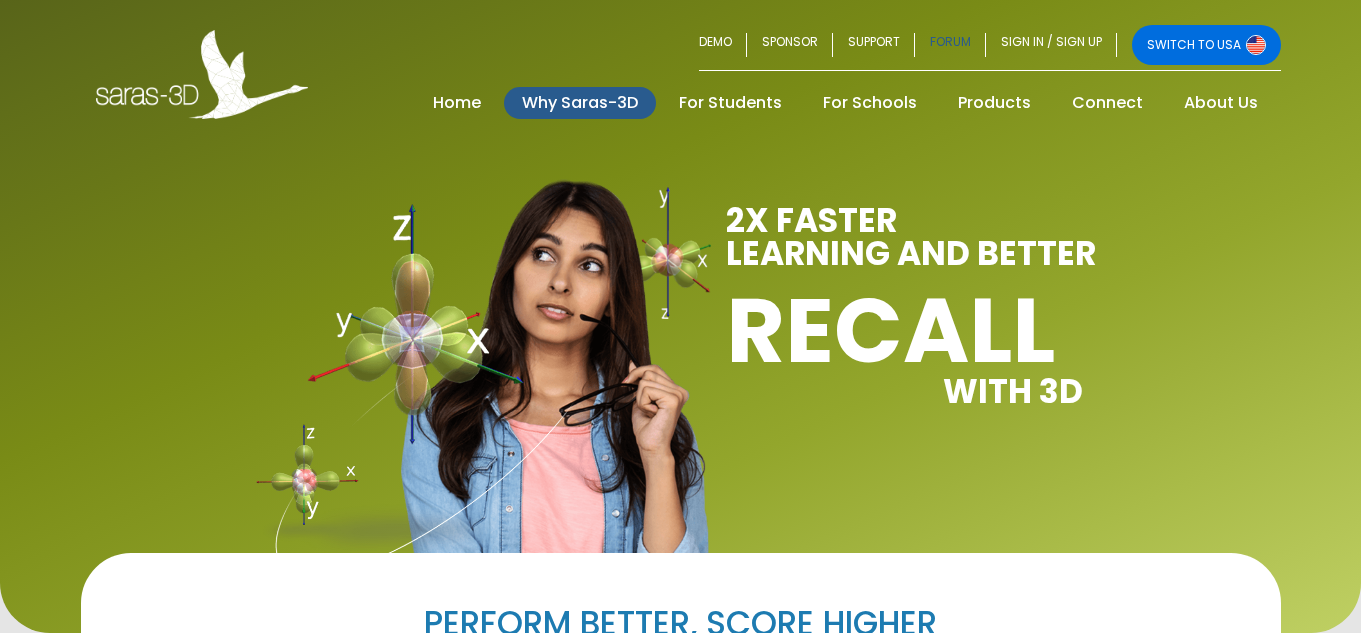 click on "FORUM" at bounding box center (950, 45) 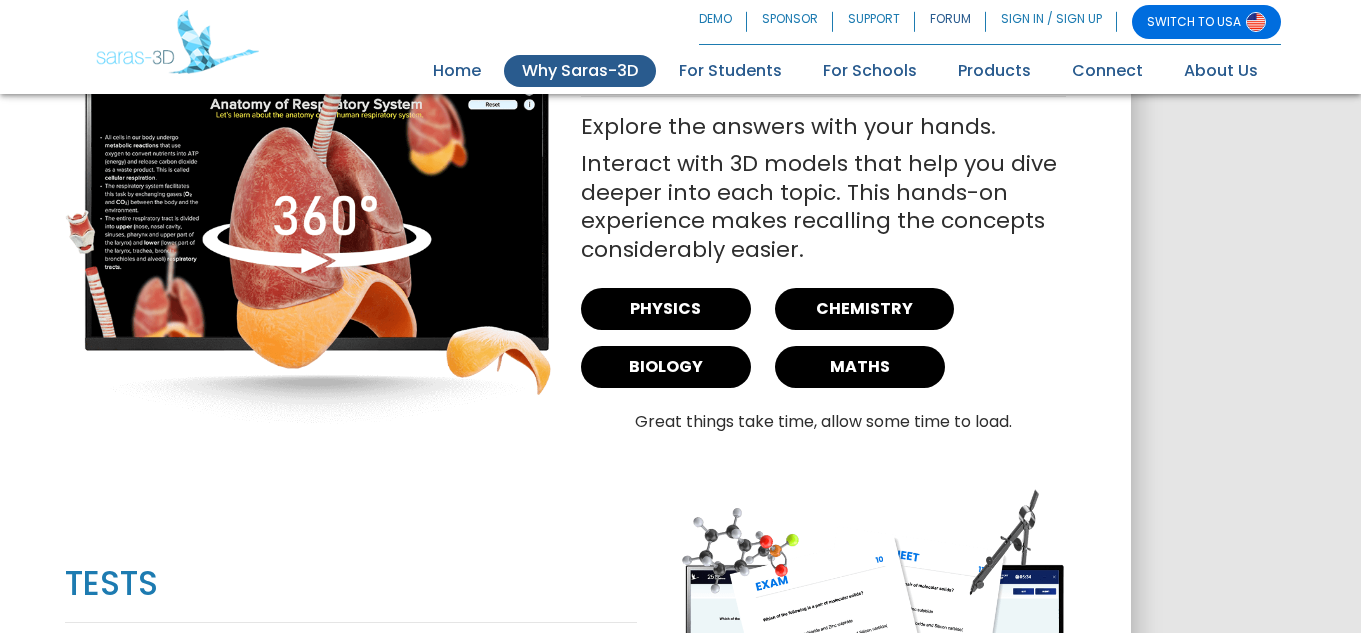 scroll, scrollTop: 1959, scrollLeft: 0, axis: vertical 